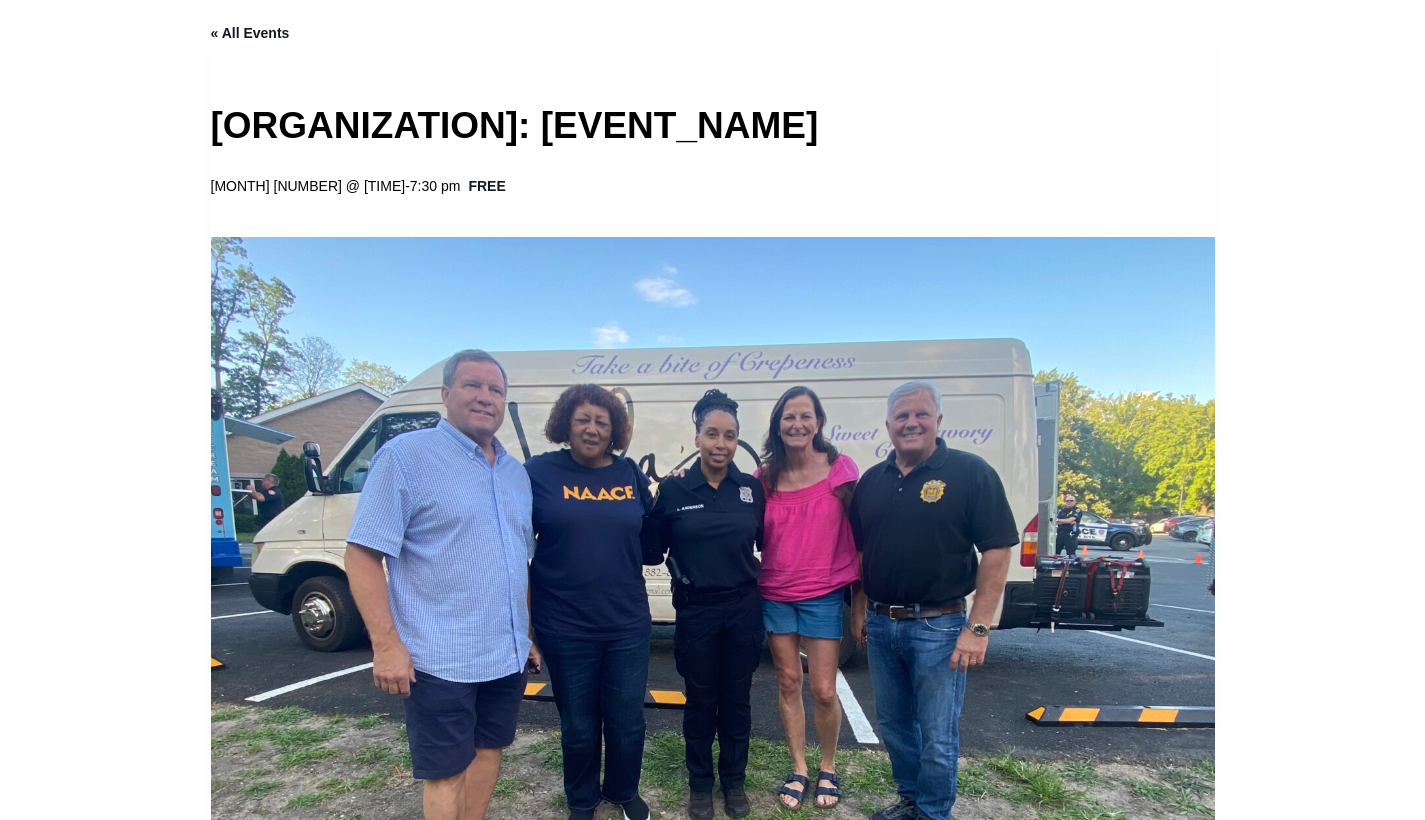 scroll, scrollTop: 604, scrollLeft: 0, axis: vertical 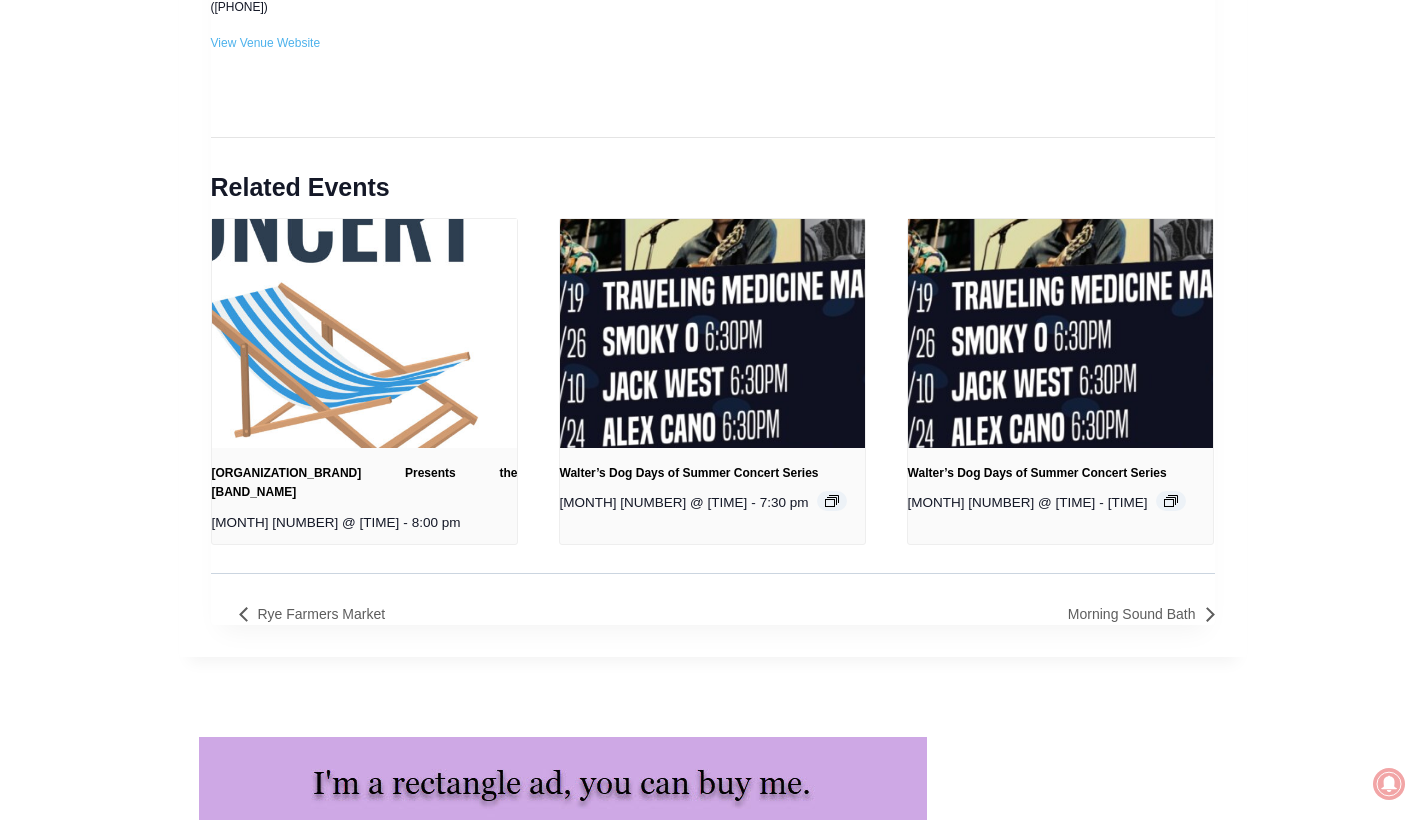 click at bounding box center [713, 333] 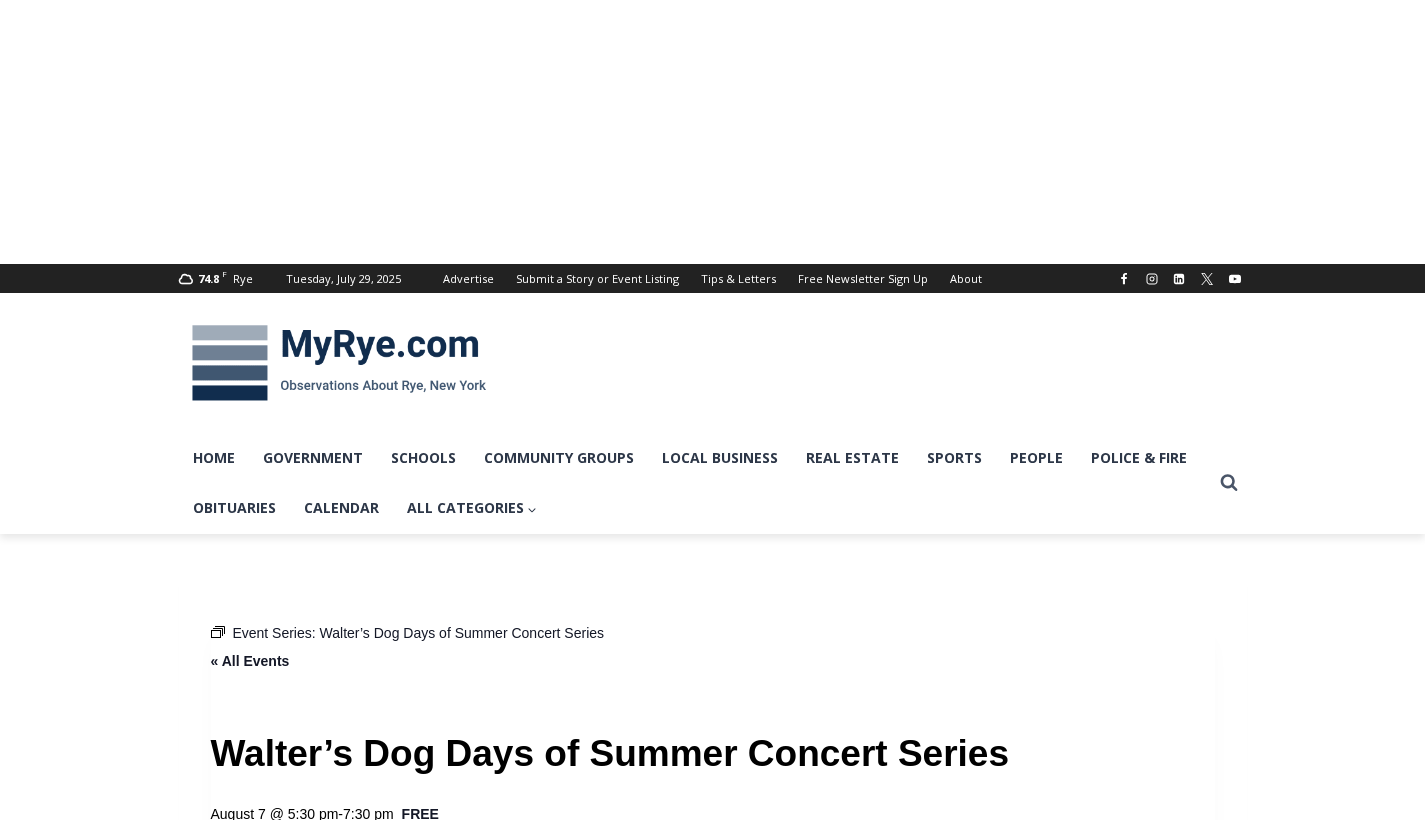 scroll, scrollTop: 0, scrollLeft: 0, axis: both 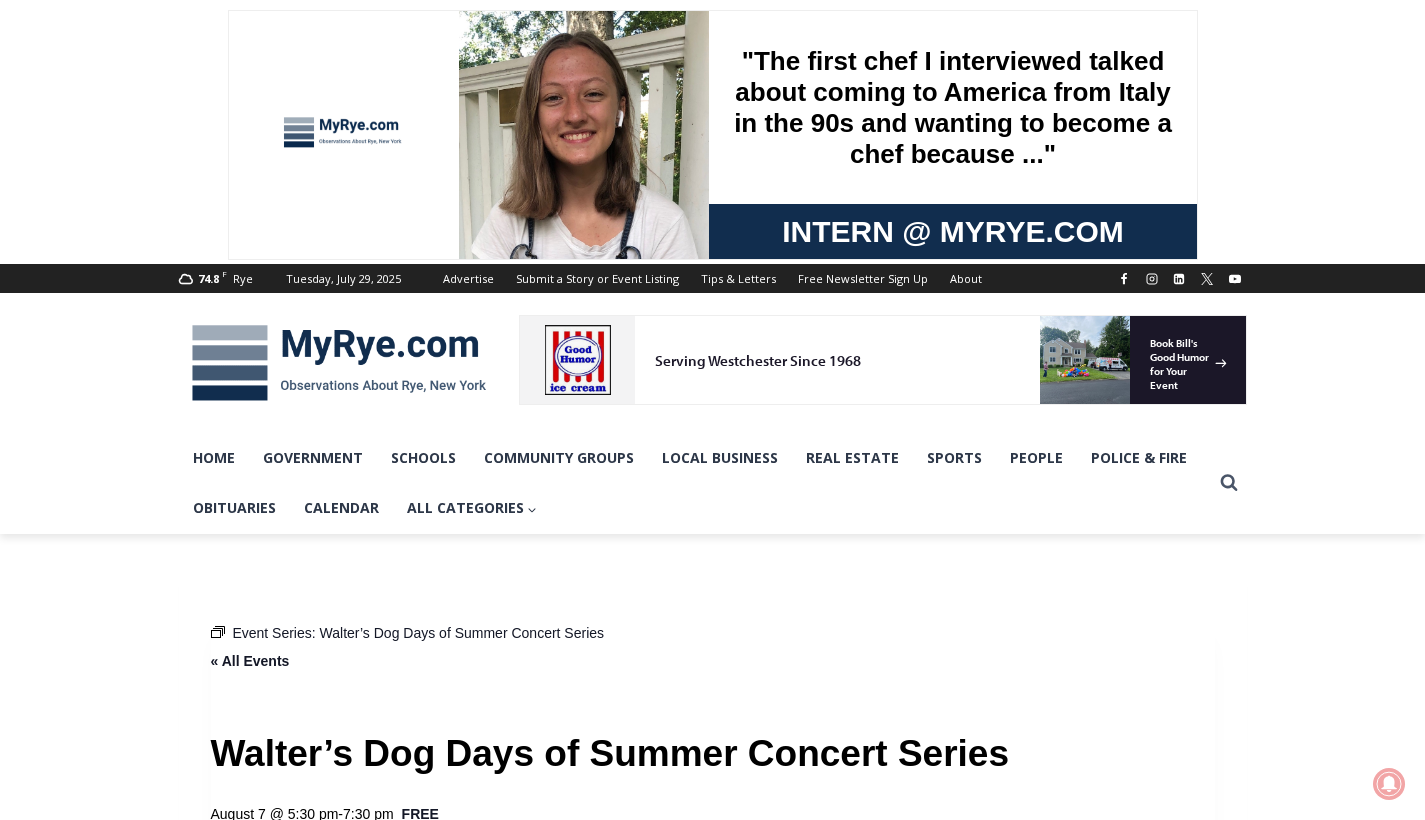 click on "Intern @ MyRye.com" at bounding box center [951, 231] 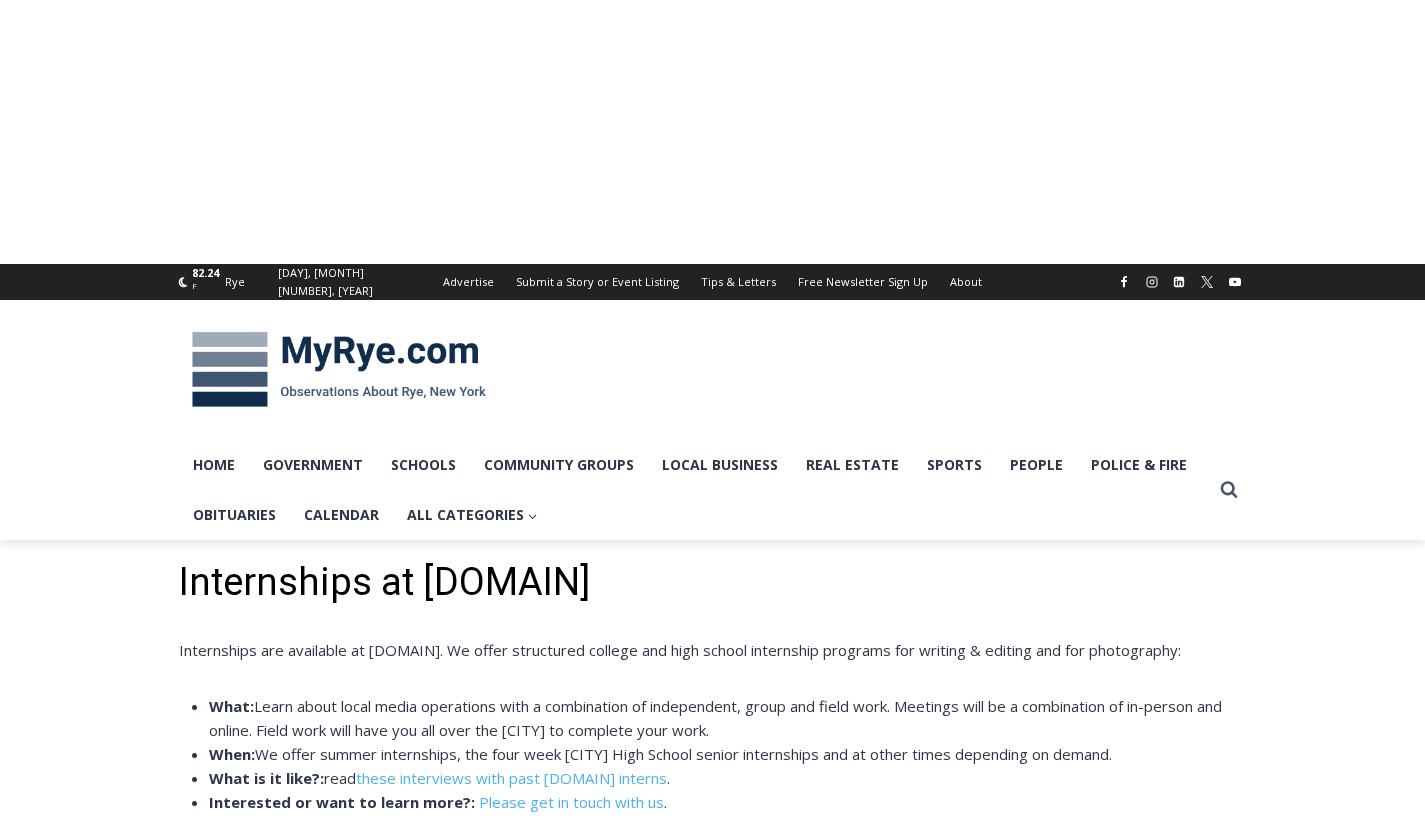 scroll, scrollTop: 0, scrollLeft: 0, axis: both 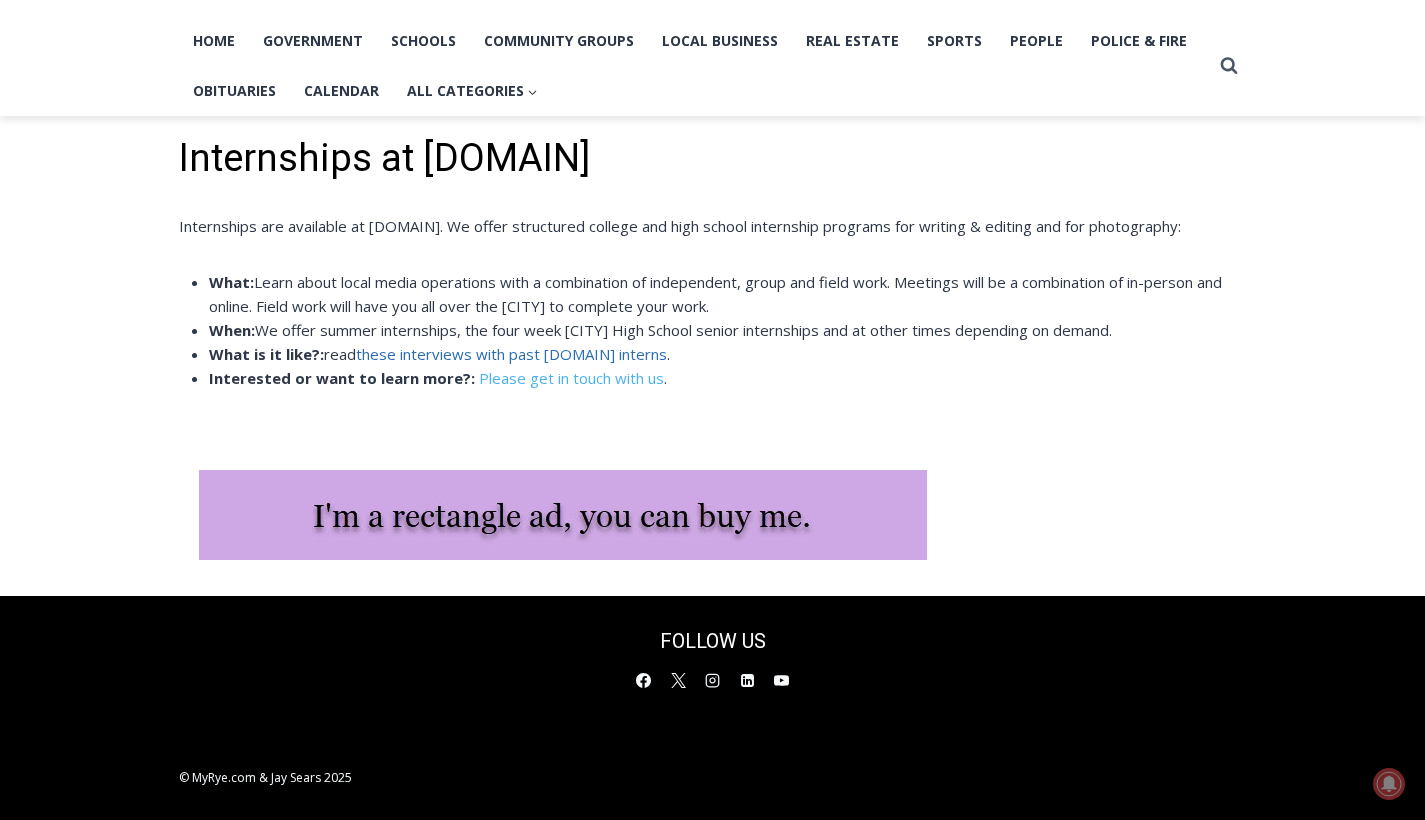 click on "these interviews with past [DOMAIN] interns" at bounding box center [511, 354] 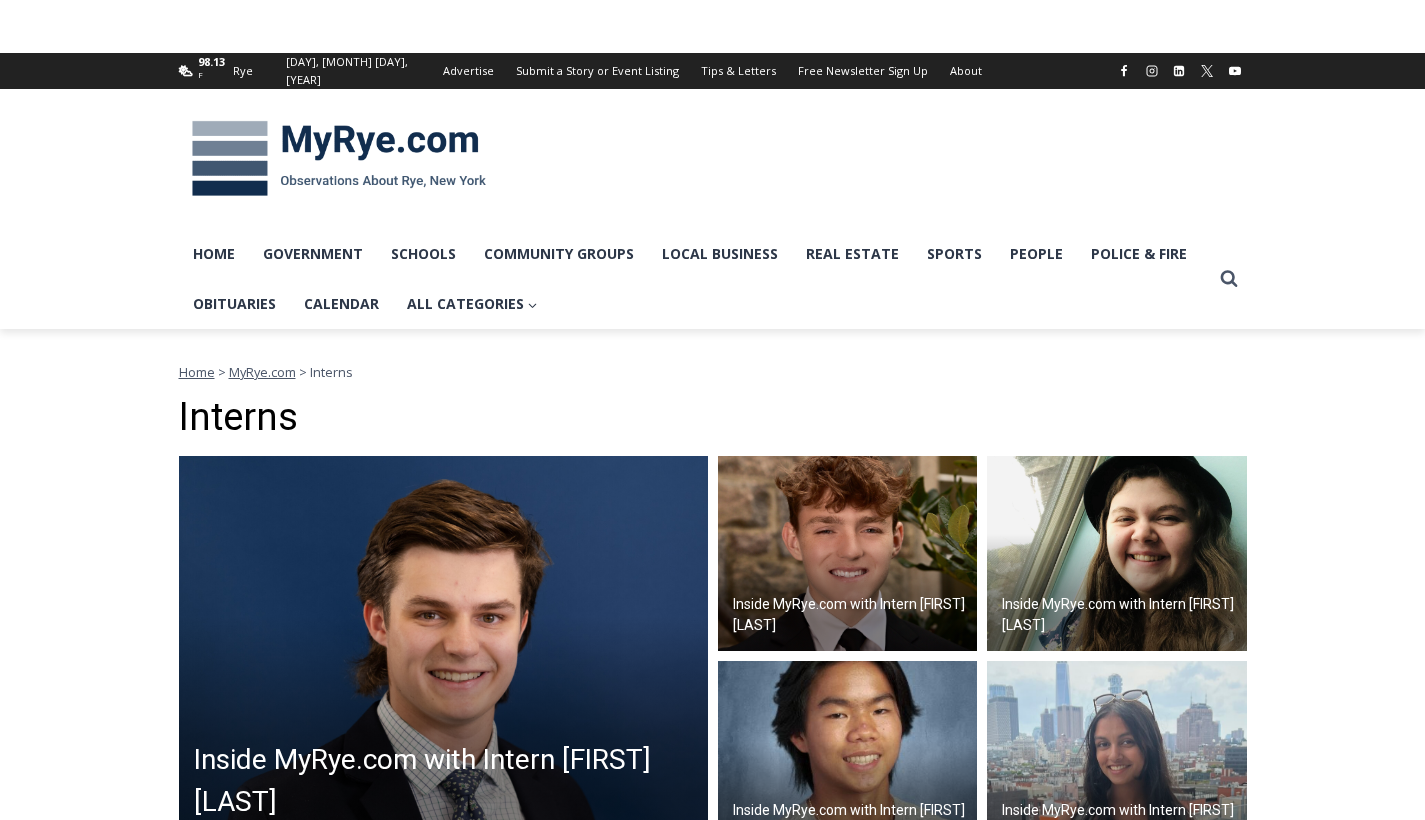 scroll, scrollTop: 759, scrollLeft: 0, axis: vertical 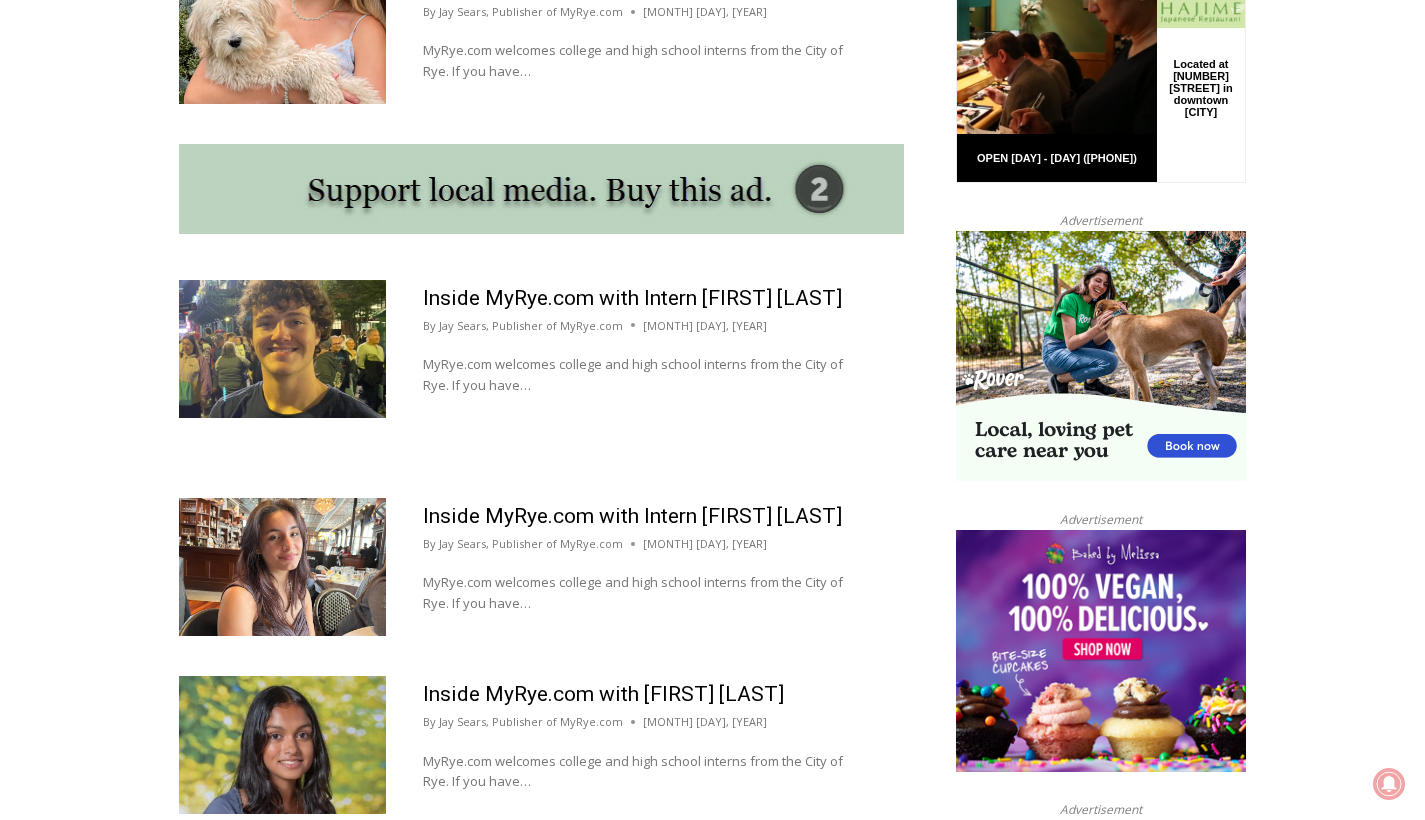 click at bounding box center [282, 567] 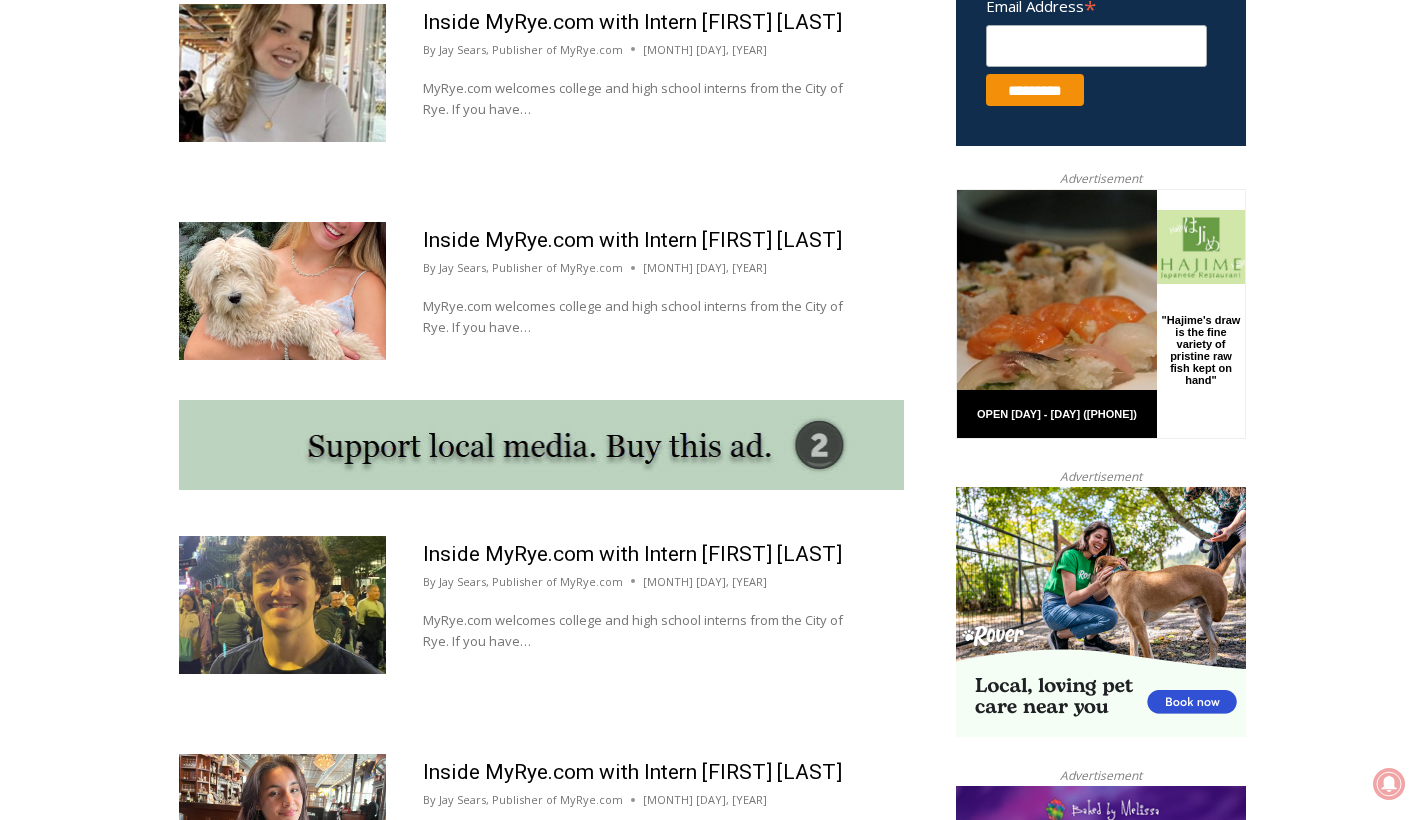 scroll, scrollTop: 424, scrollLeft: 0, axis: vertical 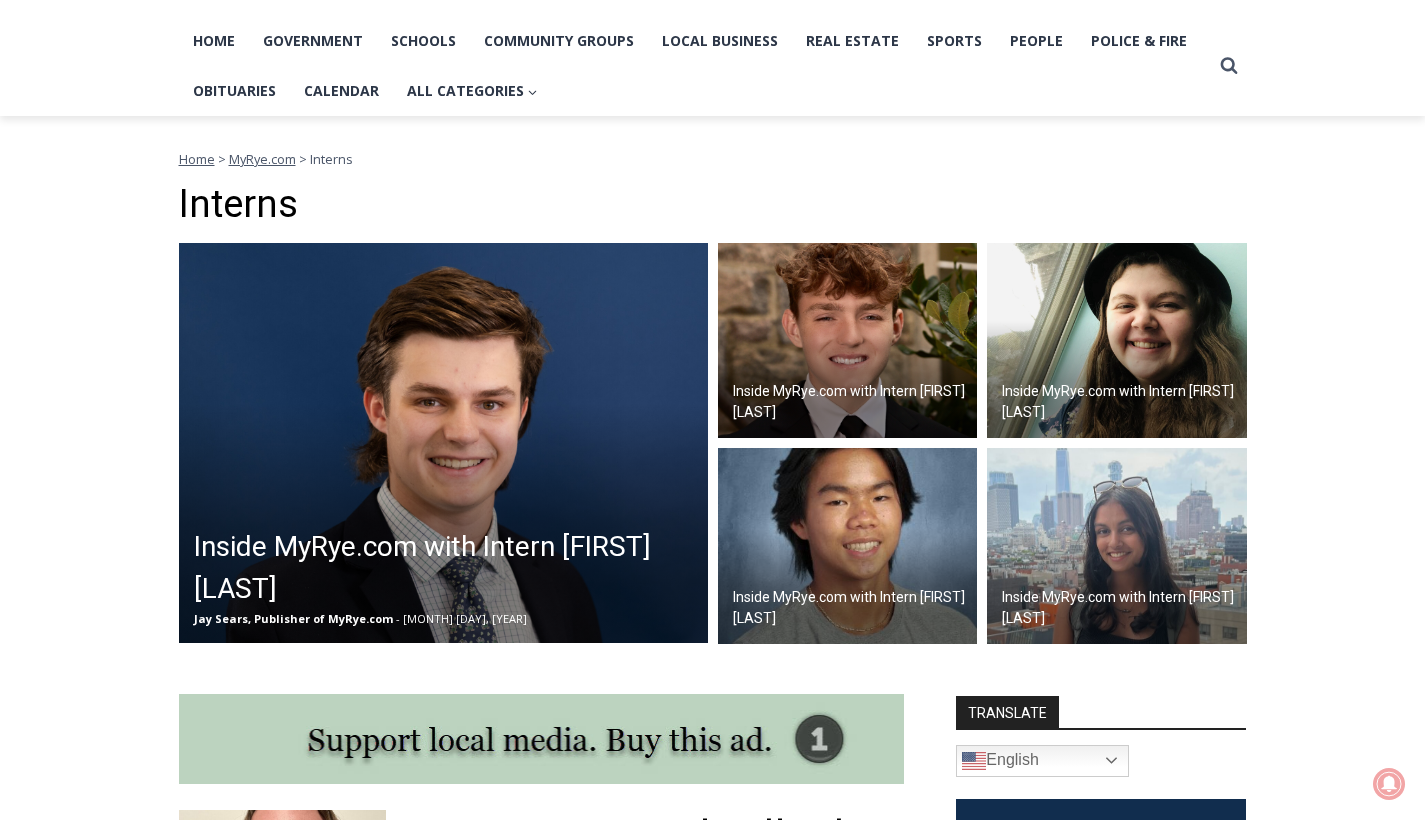 click at bounding box center [1117, 546] 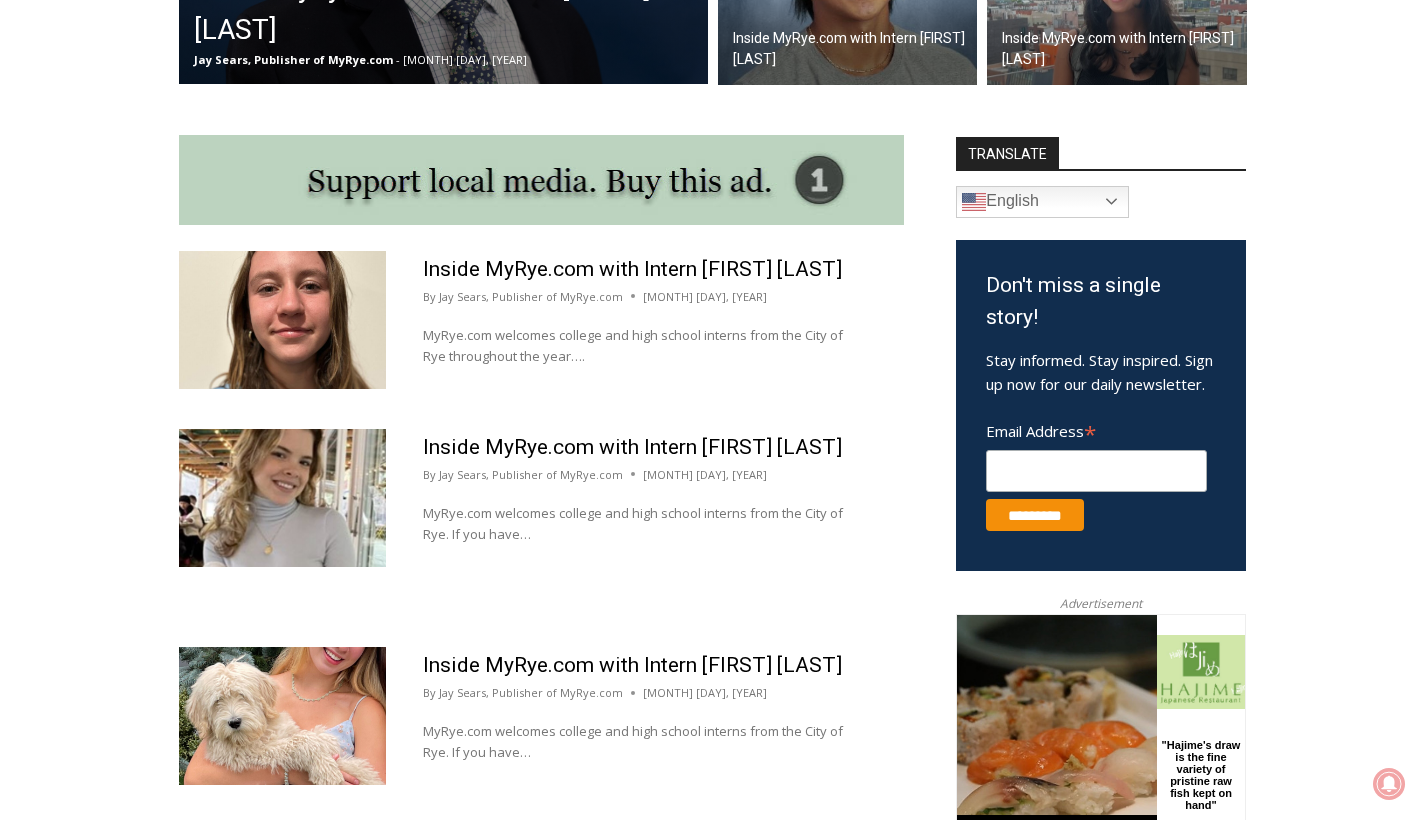 scroll, scrollTop: 1234, scrollLeft: 0, axis: vertical 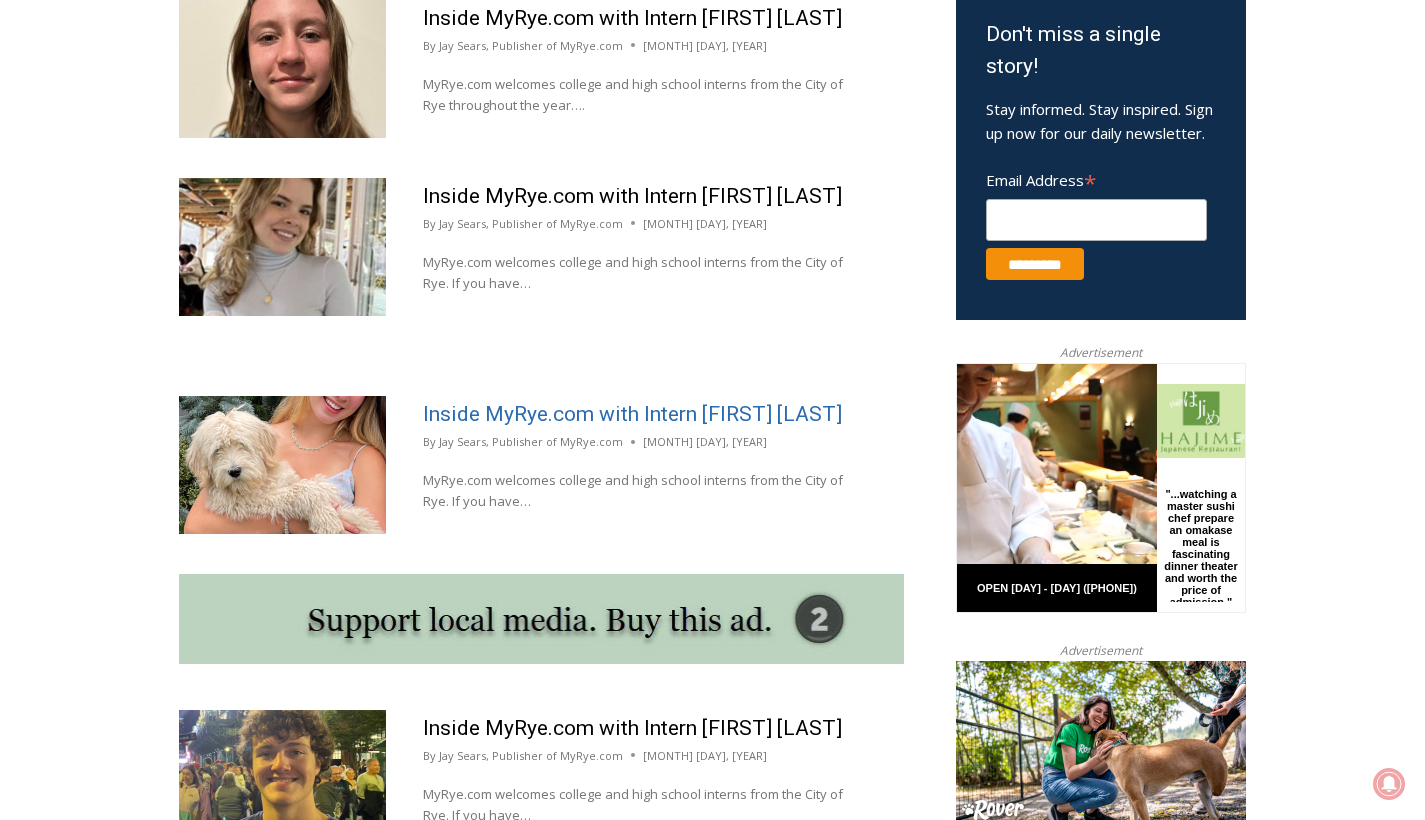 click on "Inside MyRye.com with Intern Piper Tenney" at bounding box center [632, 414] 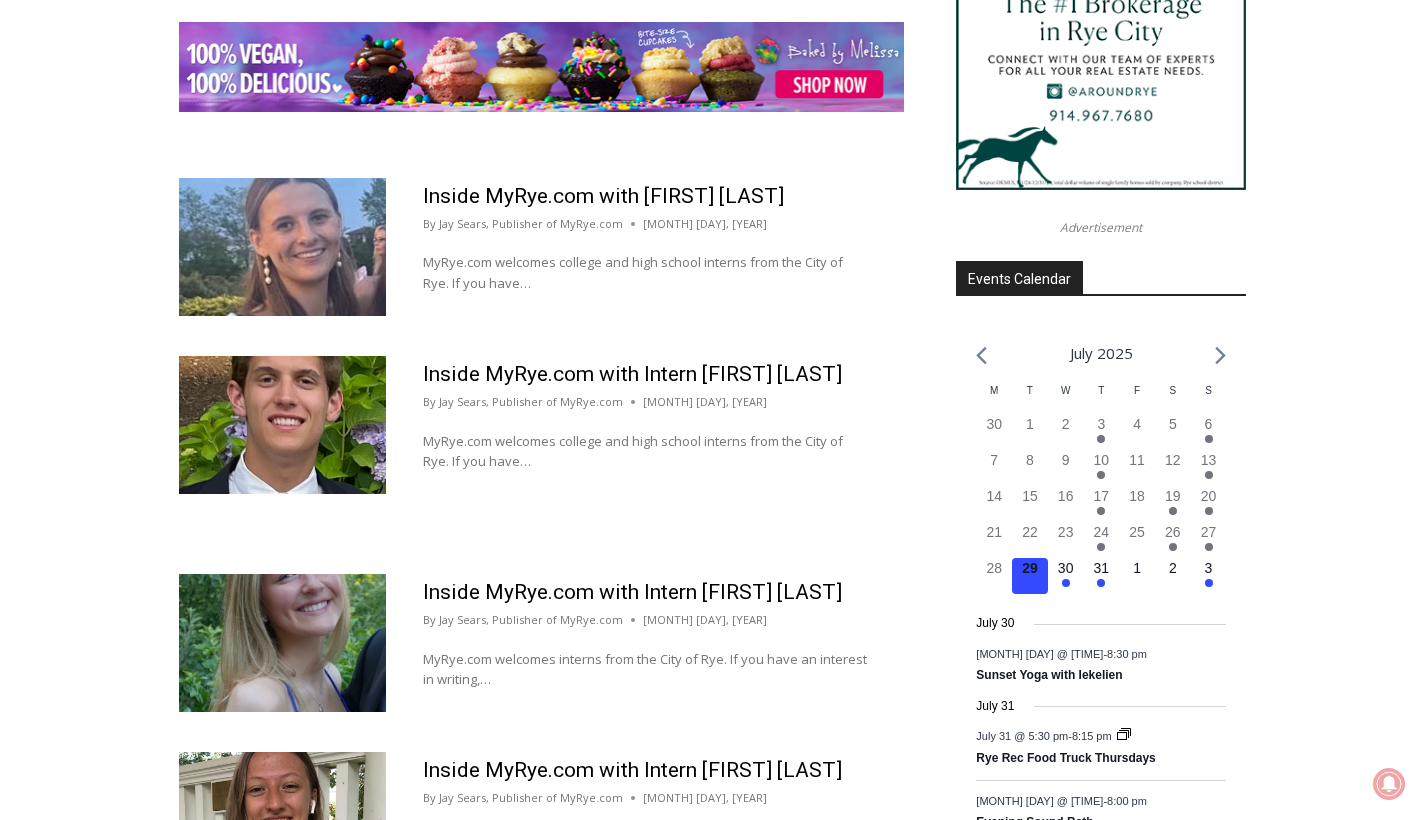 scroll, scrollTop: 2763, scrollLeft: 0, axis: vertical 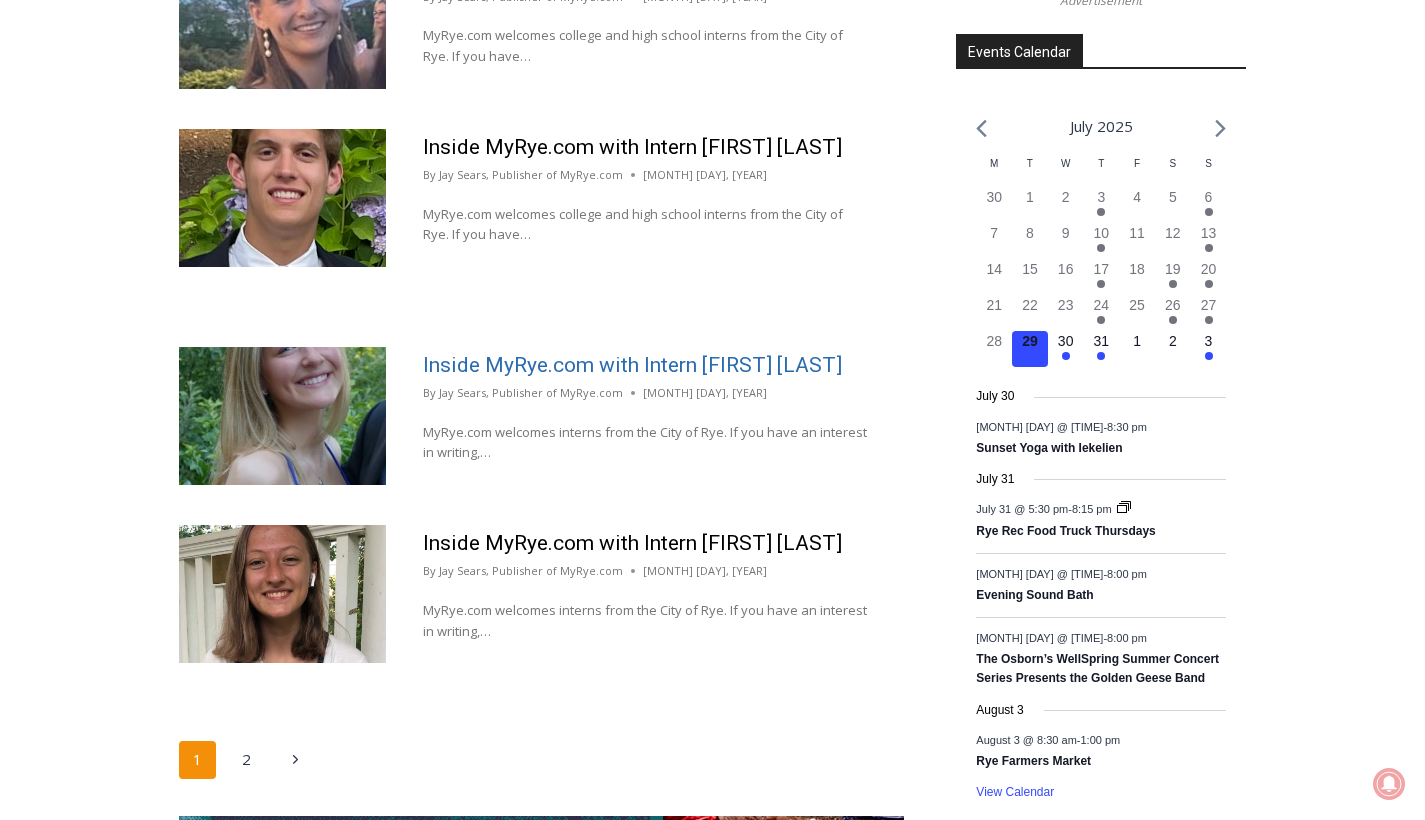 click on "Inside MyRye.com with Intern Drew Burnham" at bounding box center [632, 365] 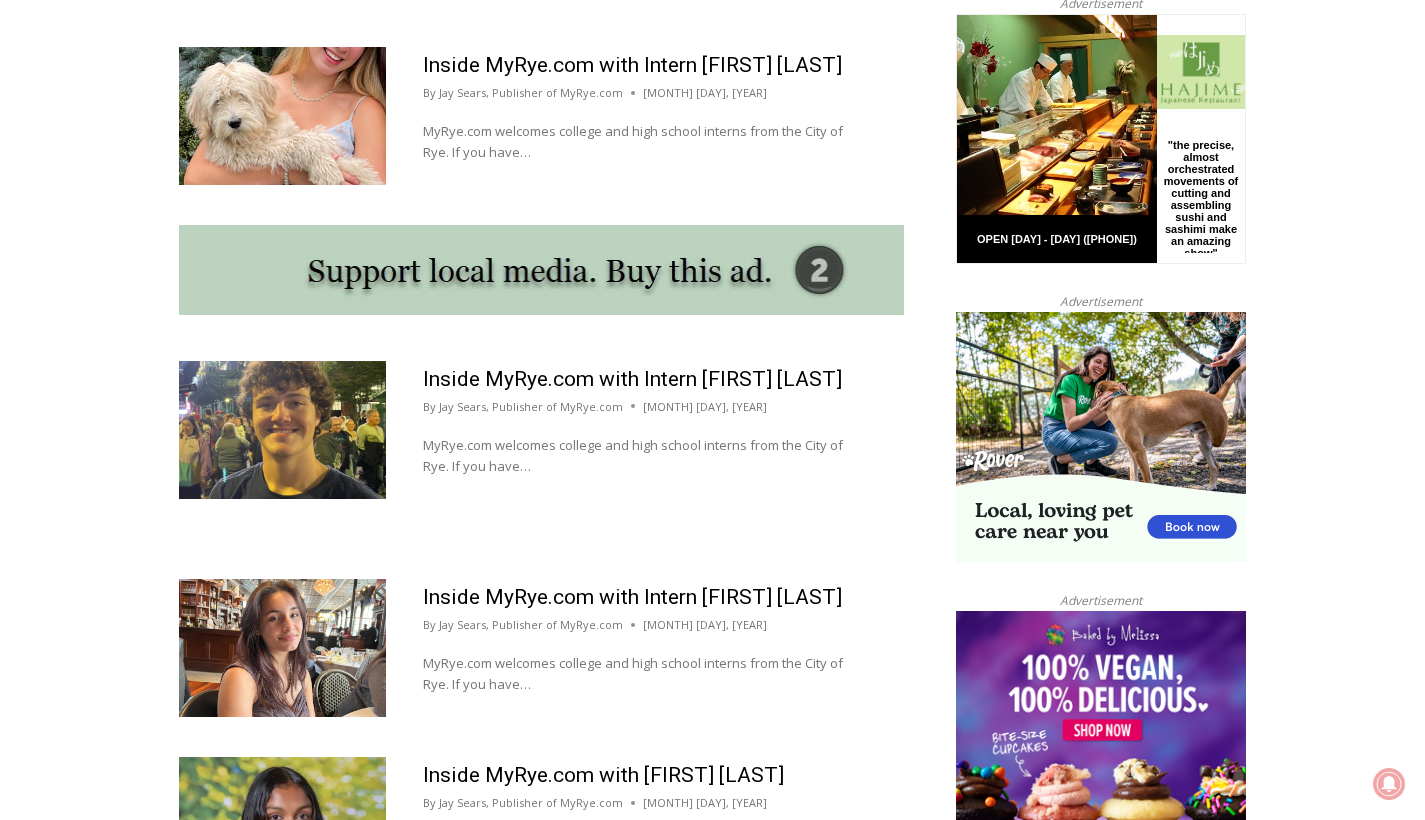 scroll, scrollTop: 1864, scrollLeft: 0, axis: vertical 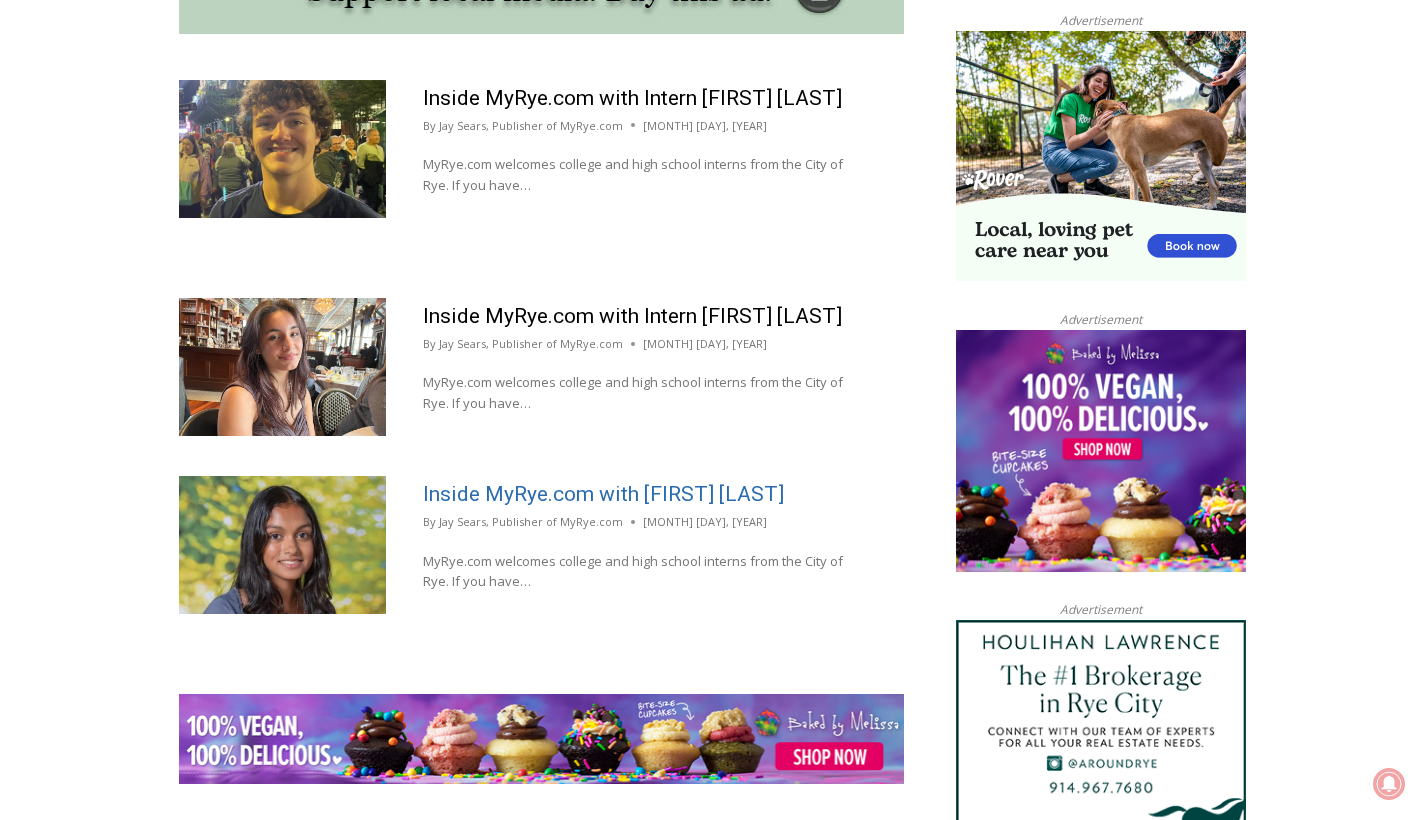 click on "Inside MyRye.com with Anika Kini" at bounding box center [603, 494] 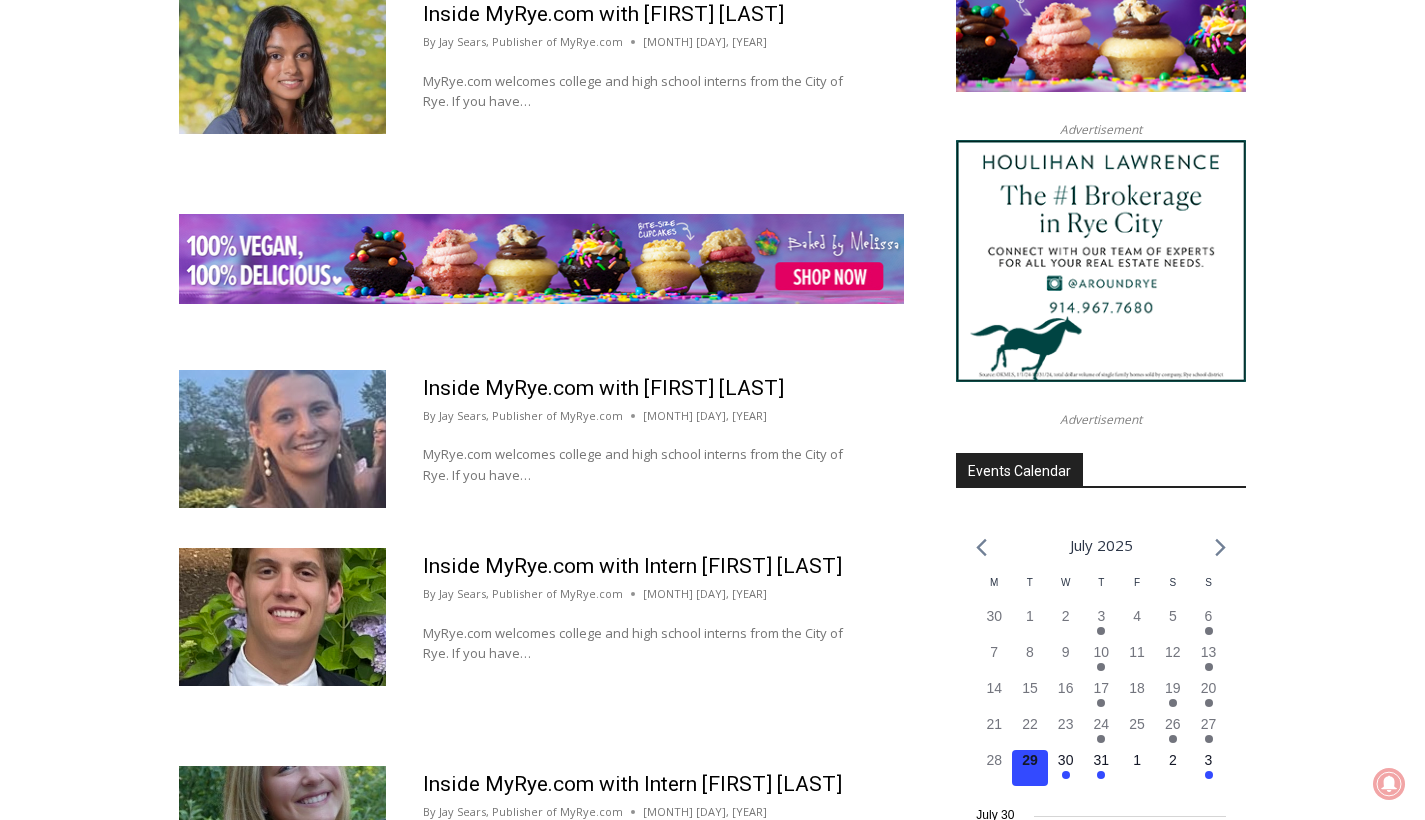 scroll, scrollTop: 2600, scrollLeft: 0, axis: vertical 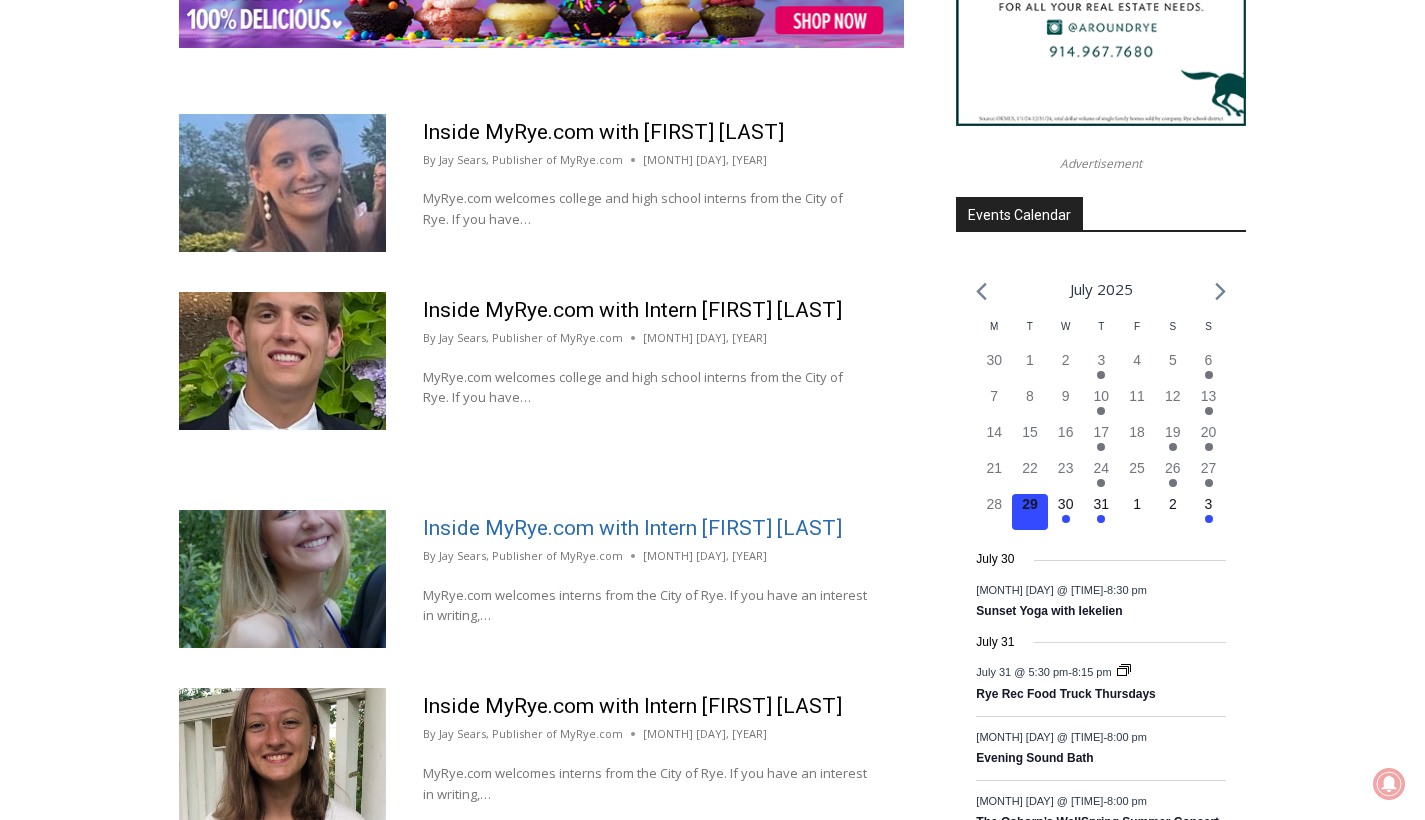 click on "Inside MyRye.com with Intern Drew Burnham" at bounding box center [632, 528] 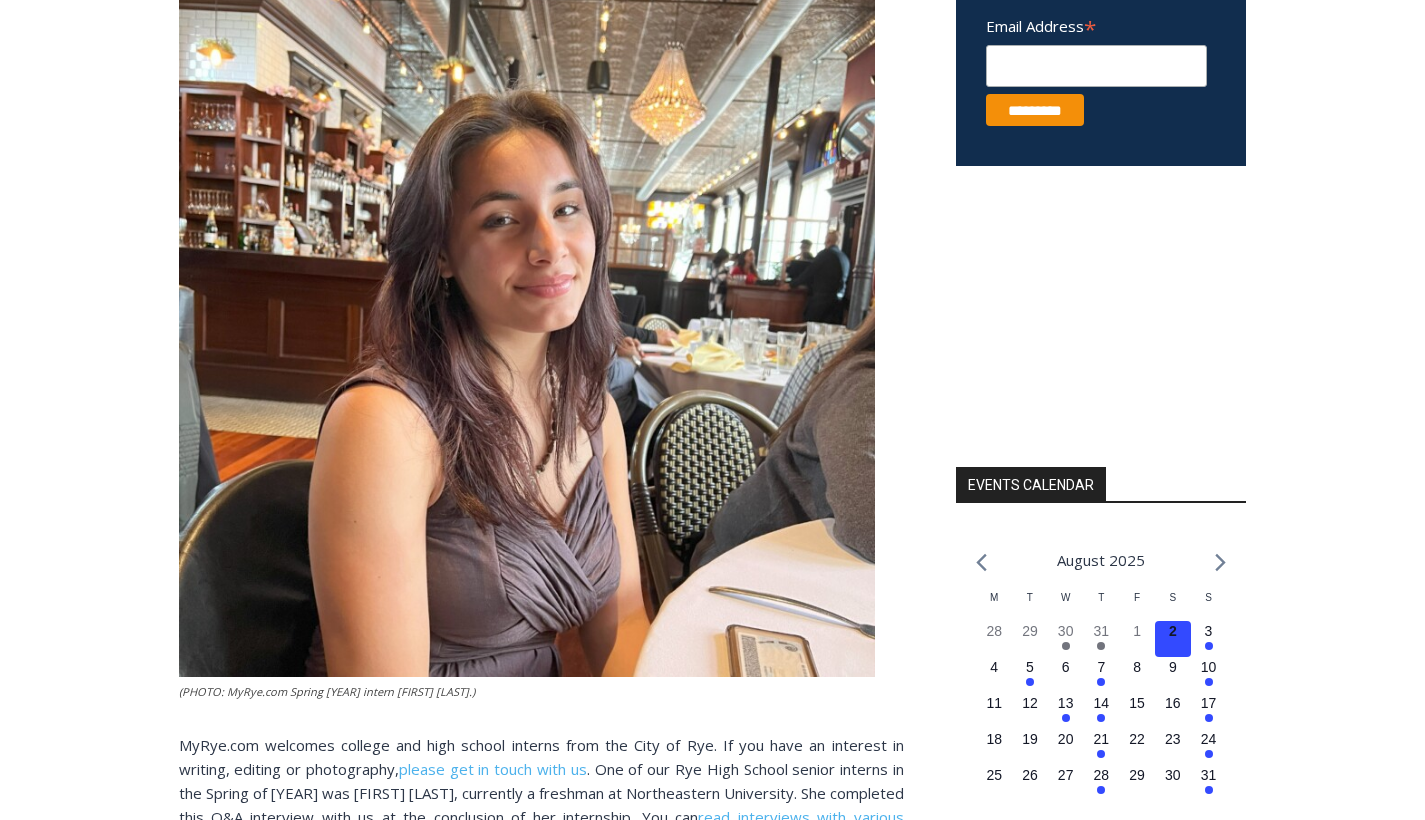 scroll, scrollTop: 566, scrollLeft: 0, axis: vertical 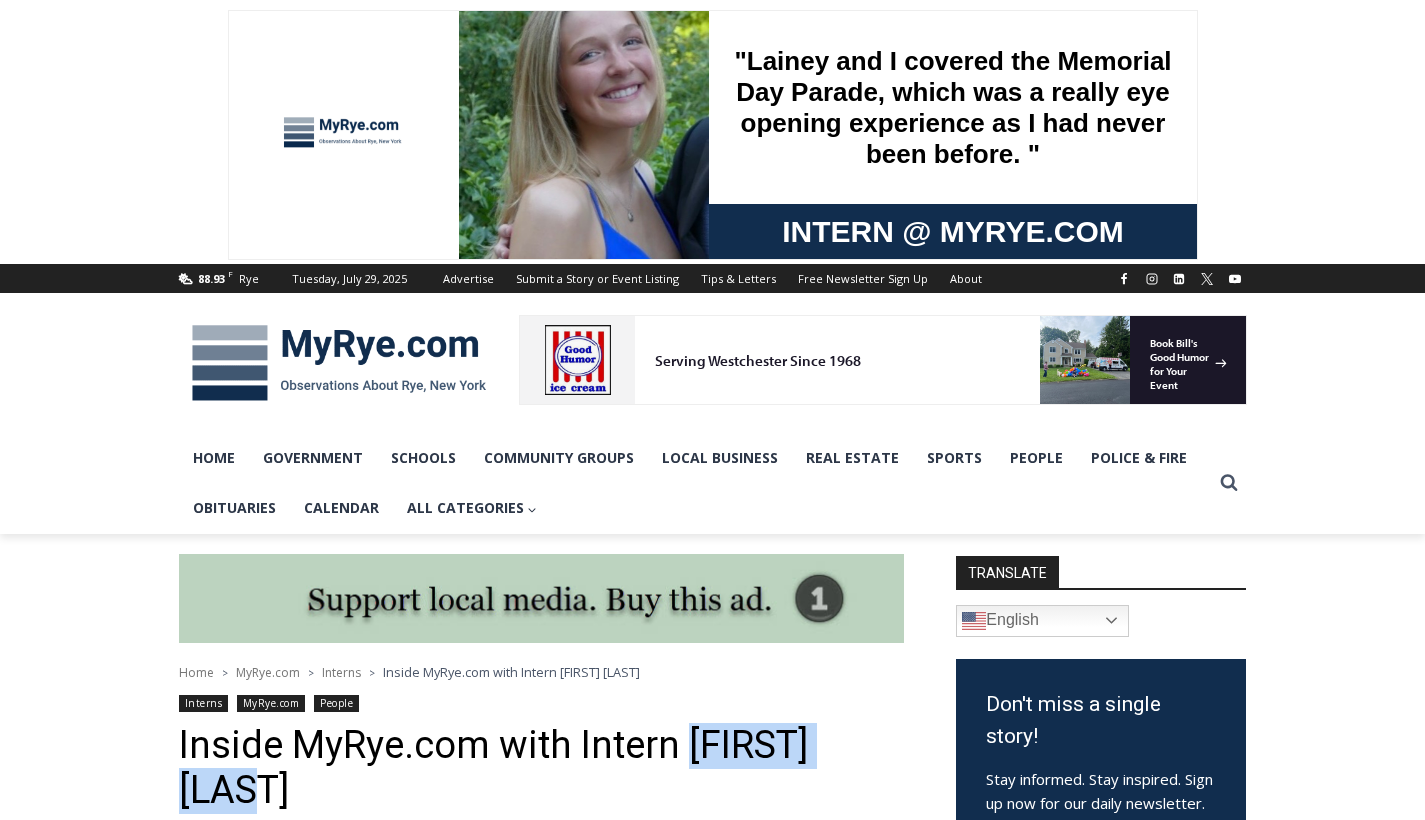 drag, startPoint x: 385, startPoint y: 756, endPoint x: 342, endPoint y: 787, distance: 53.009434 